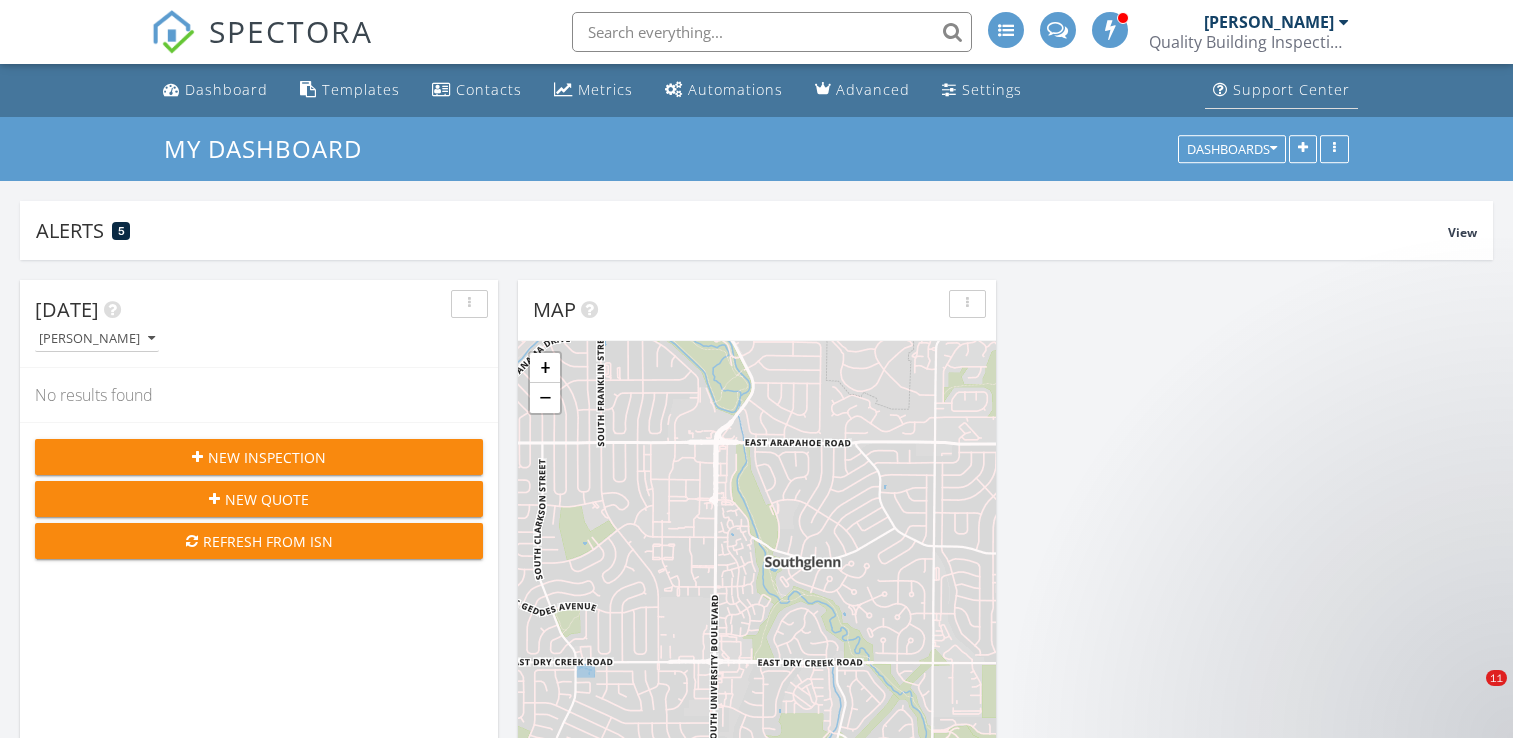scroll, scrollTop: 0, scrollLeft: 0, axis: both 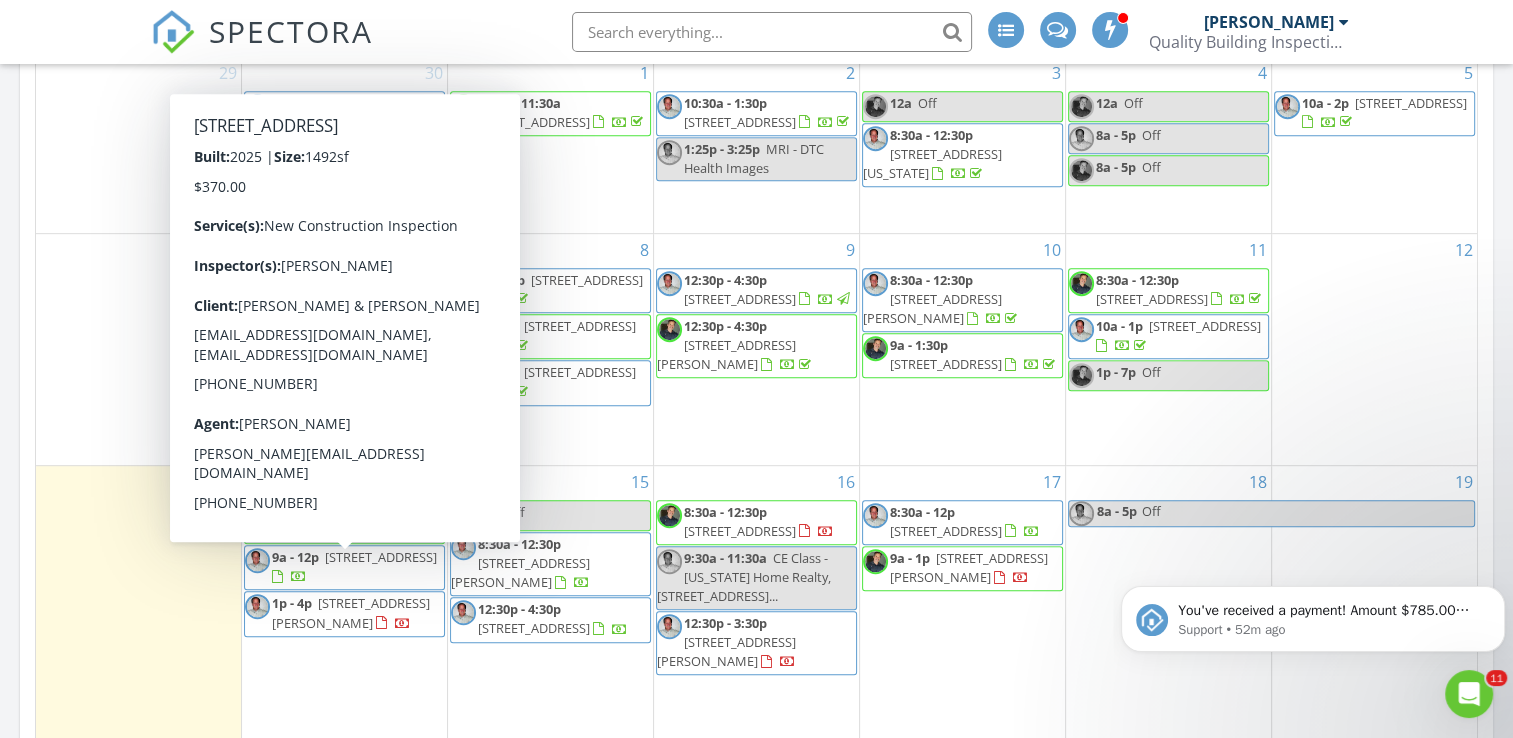 click on "1356 S Boston Ct A, Denver 80247" at bounding box center [381, 557] 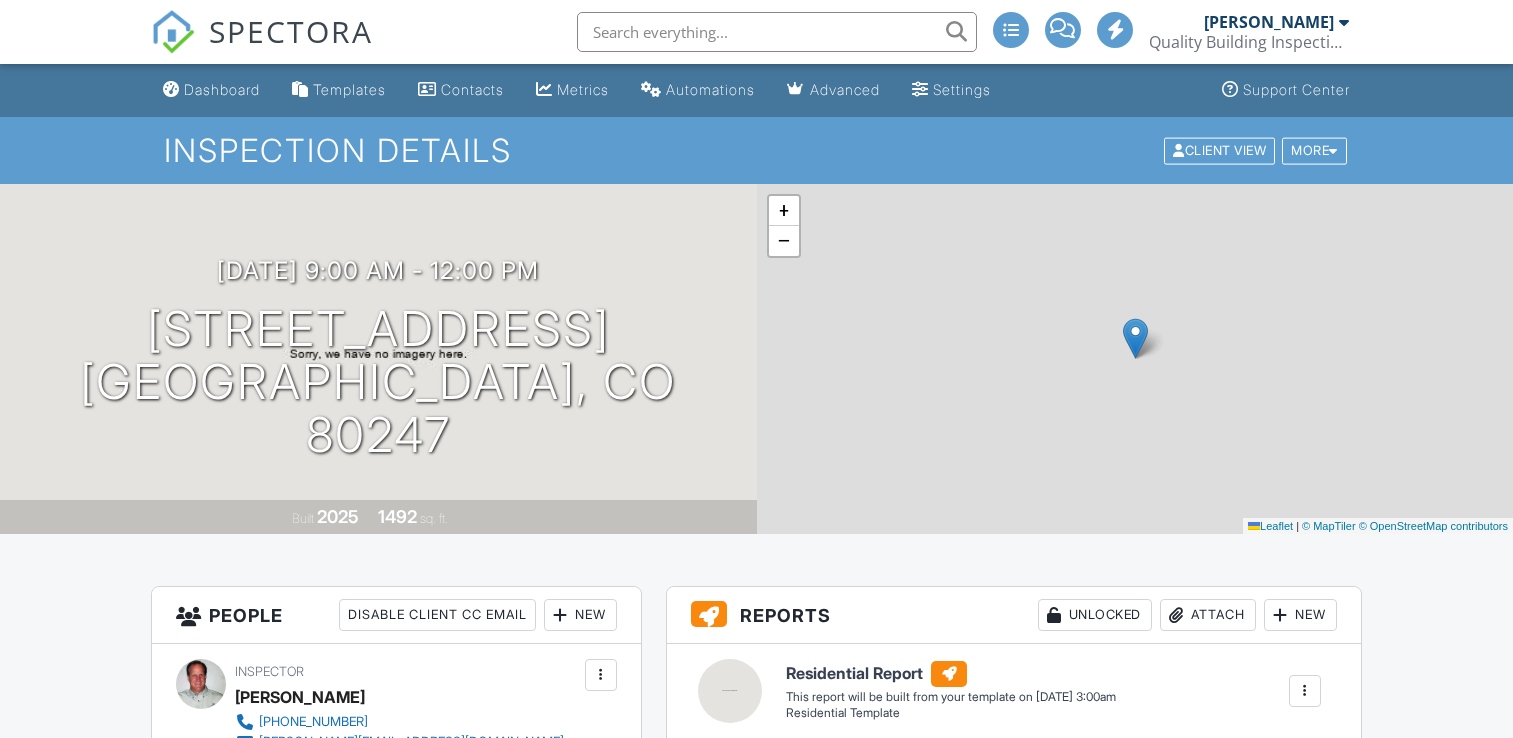 scroll, scrollTop: 0, scrollLeft: 0, axis: both 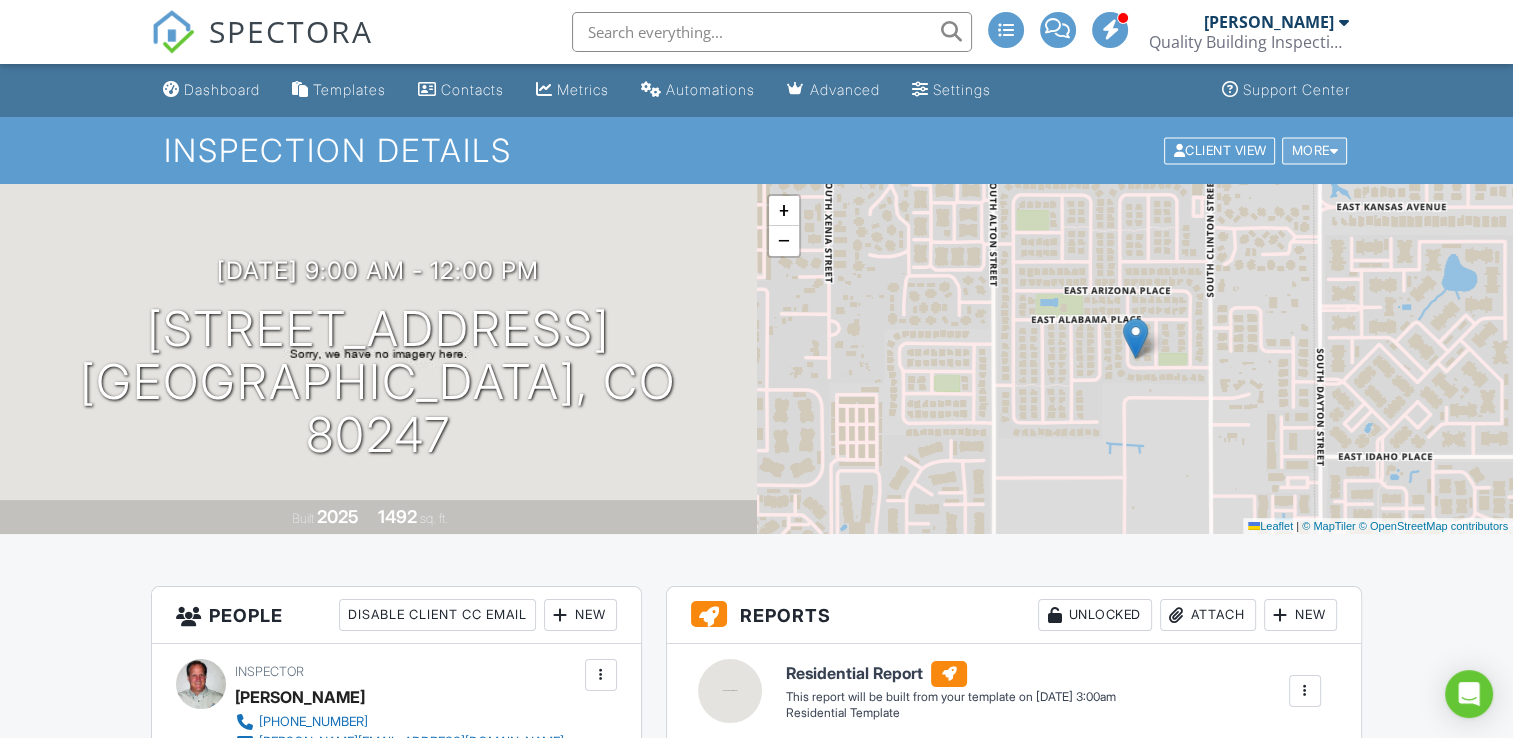 click on "More" at bounding box center [1314, 150] 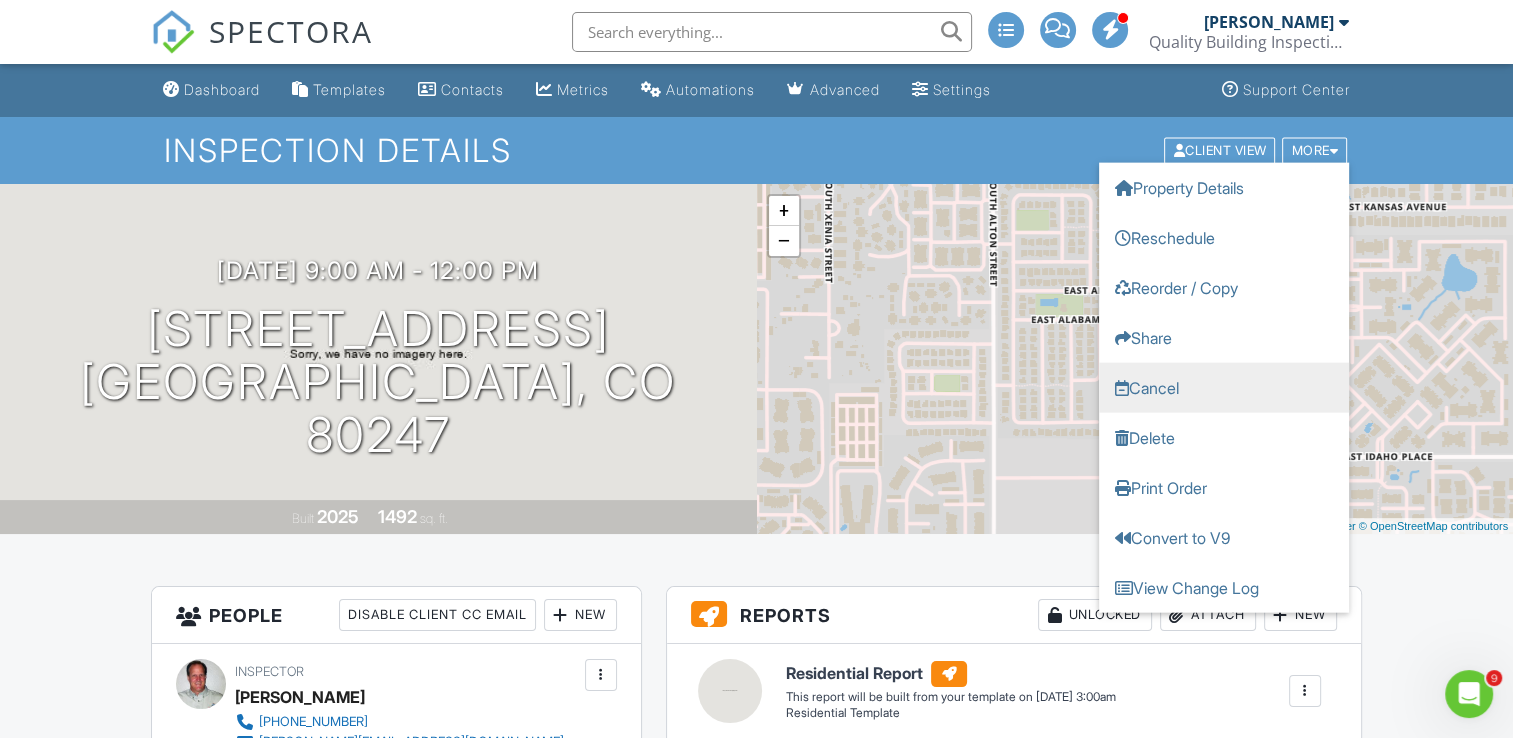 scroll, scrollTop: 0, scrollLeft: 0, axis: both 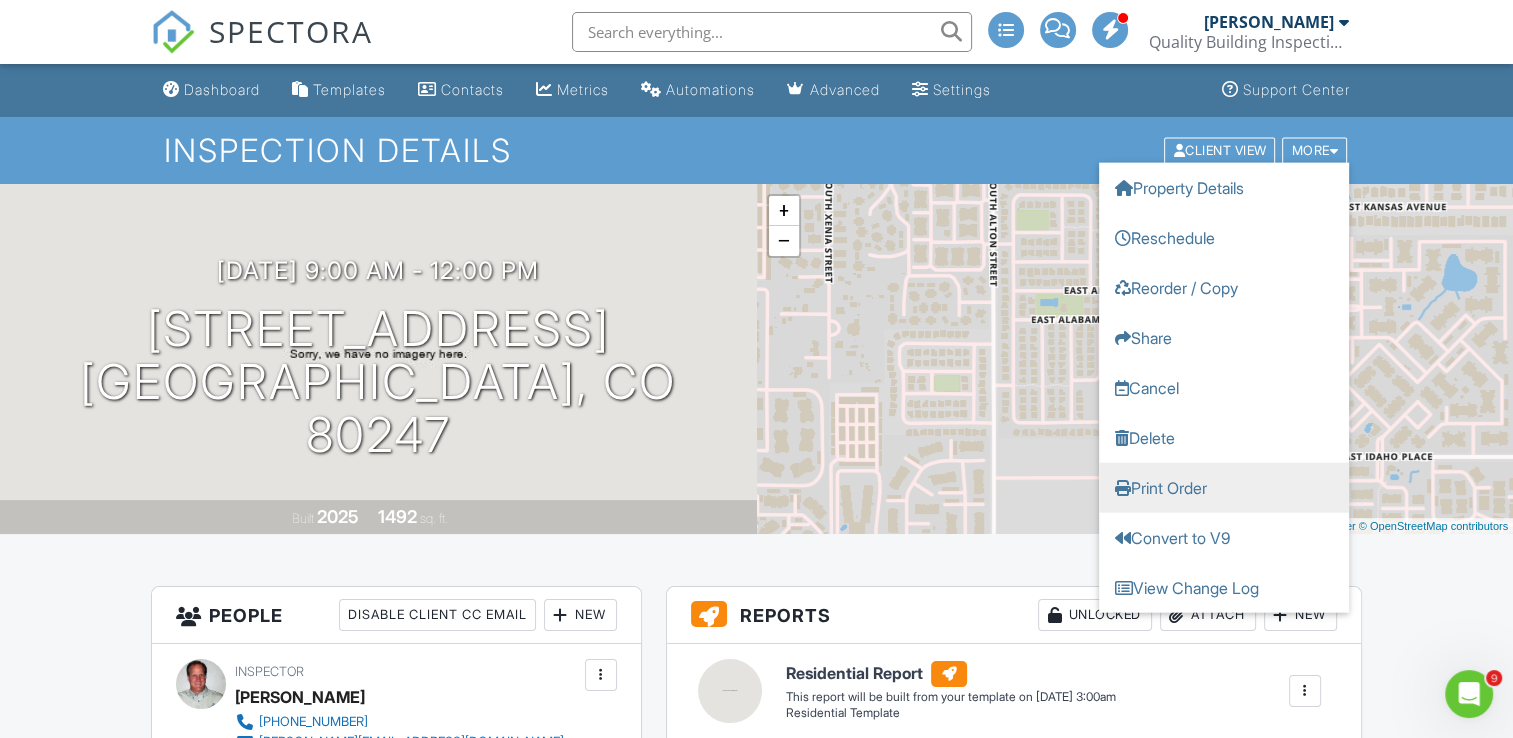click on "Print Order" at bounding box center (1224, 487) 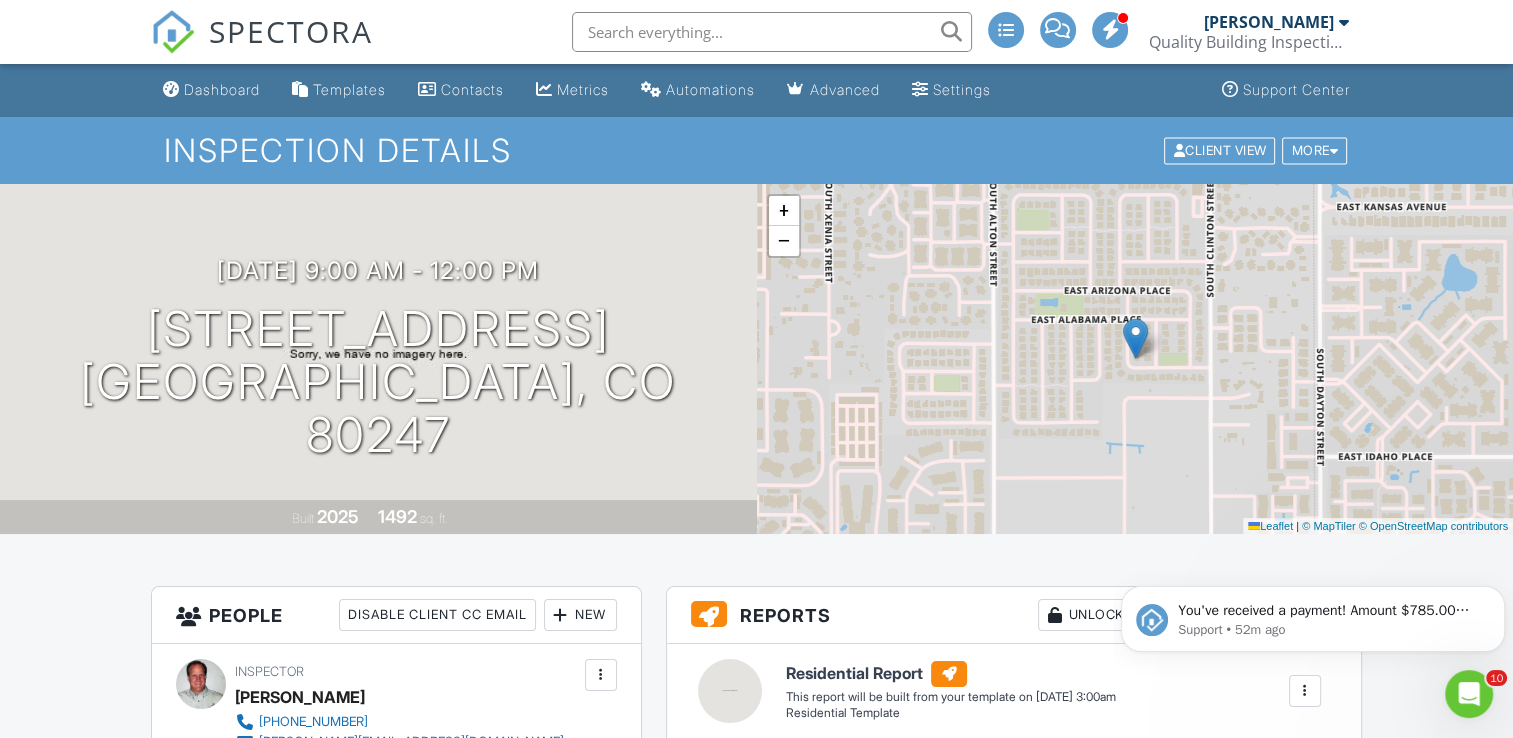 scroll, scrollTop: 0, scrollLeft: 0, axis: both 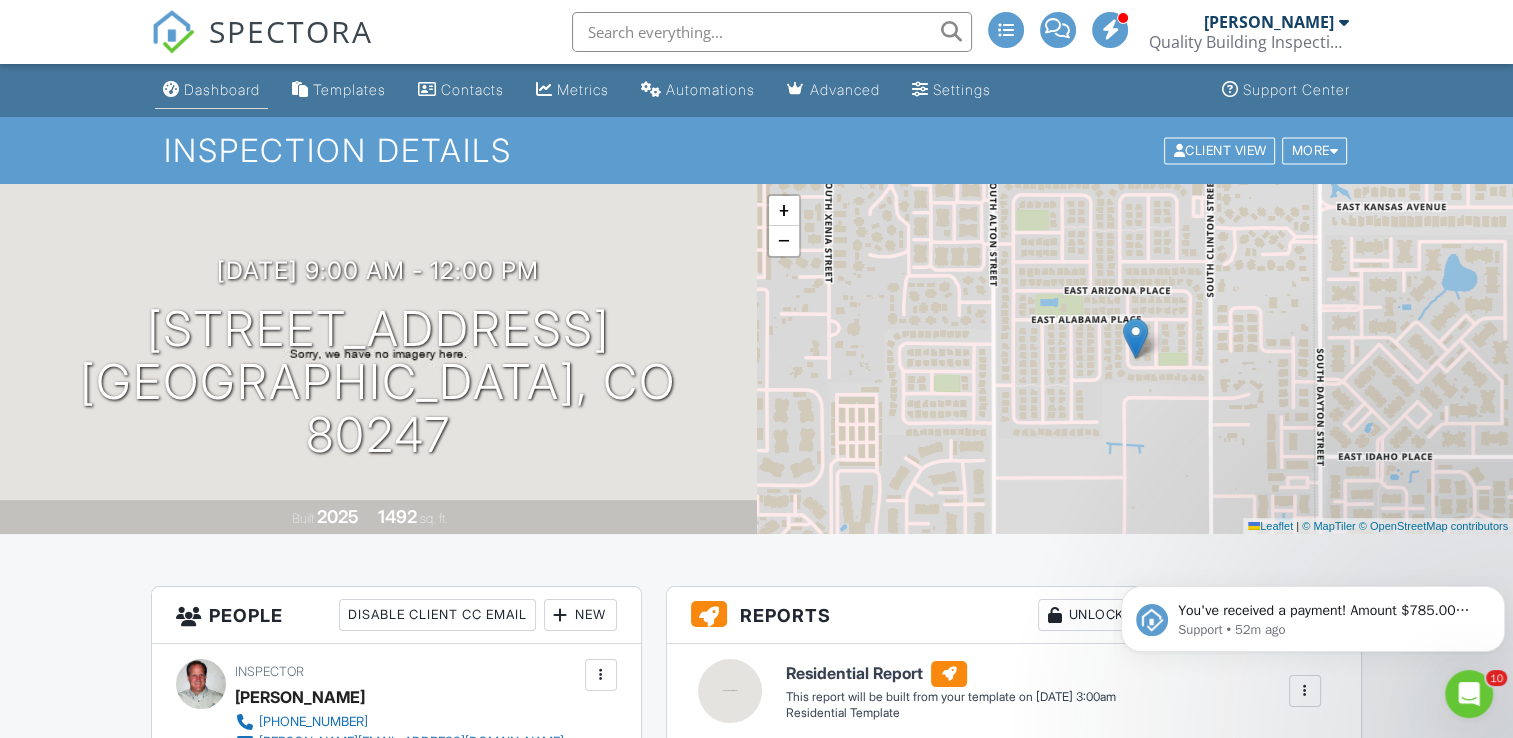 click on "Dashboard" at bounding box center [222, 89] 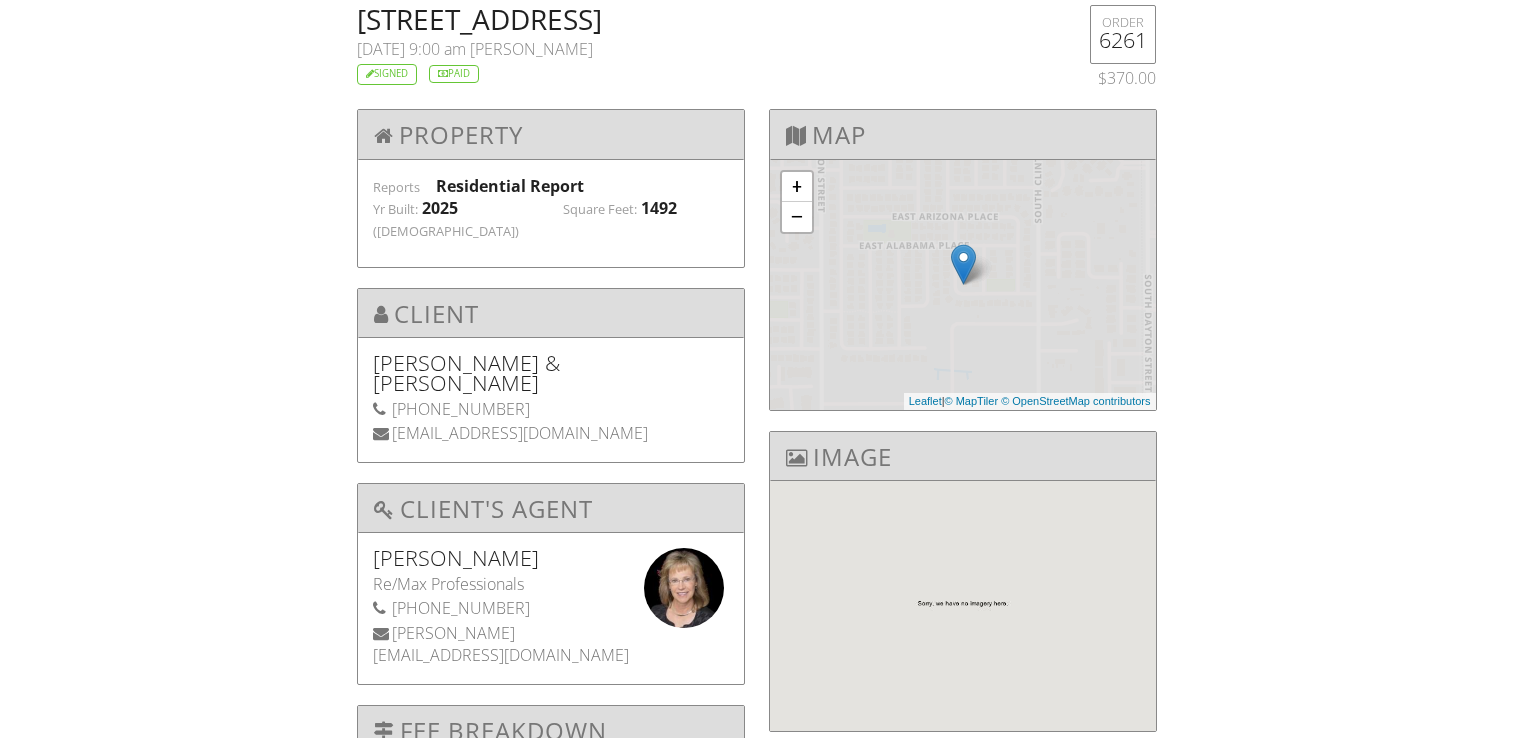 scroll, scrollTop: 0, scrollLeft: 0, axis: both 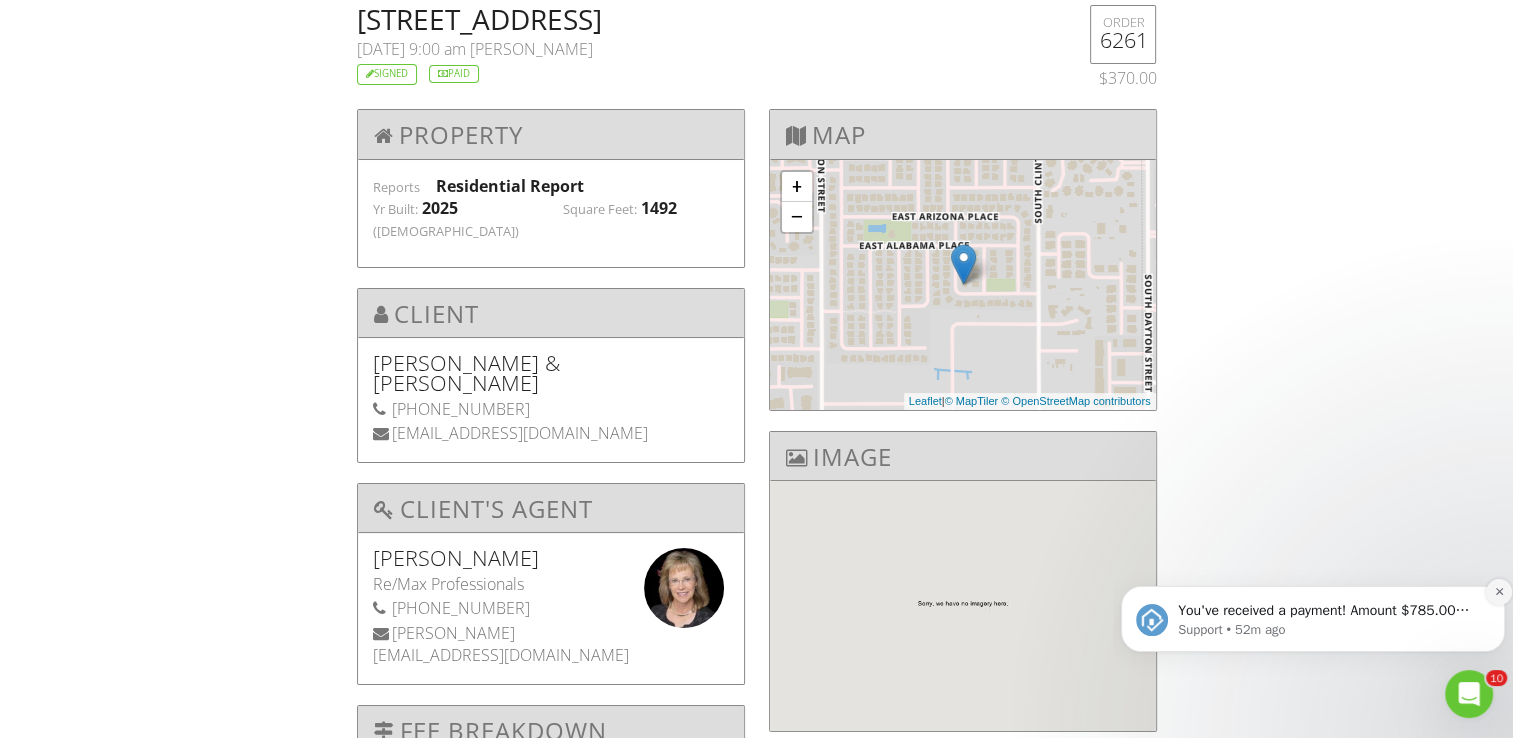 click 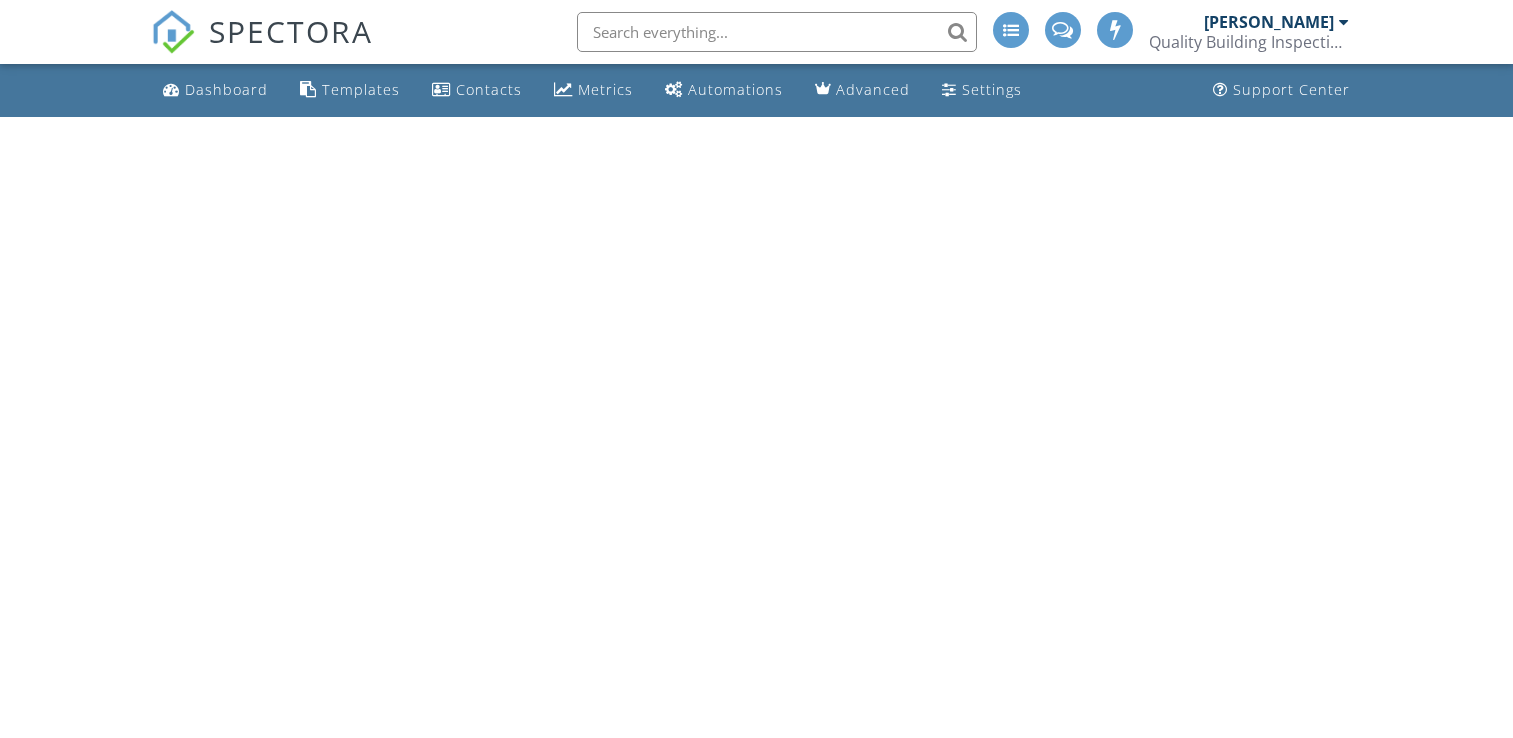 scroll, scrollTop: 0, scrollLeft: 0, axis: both 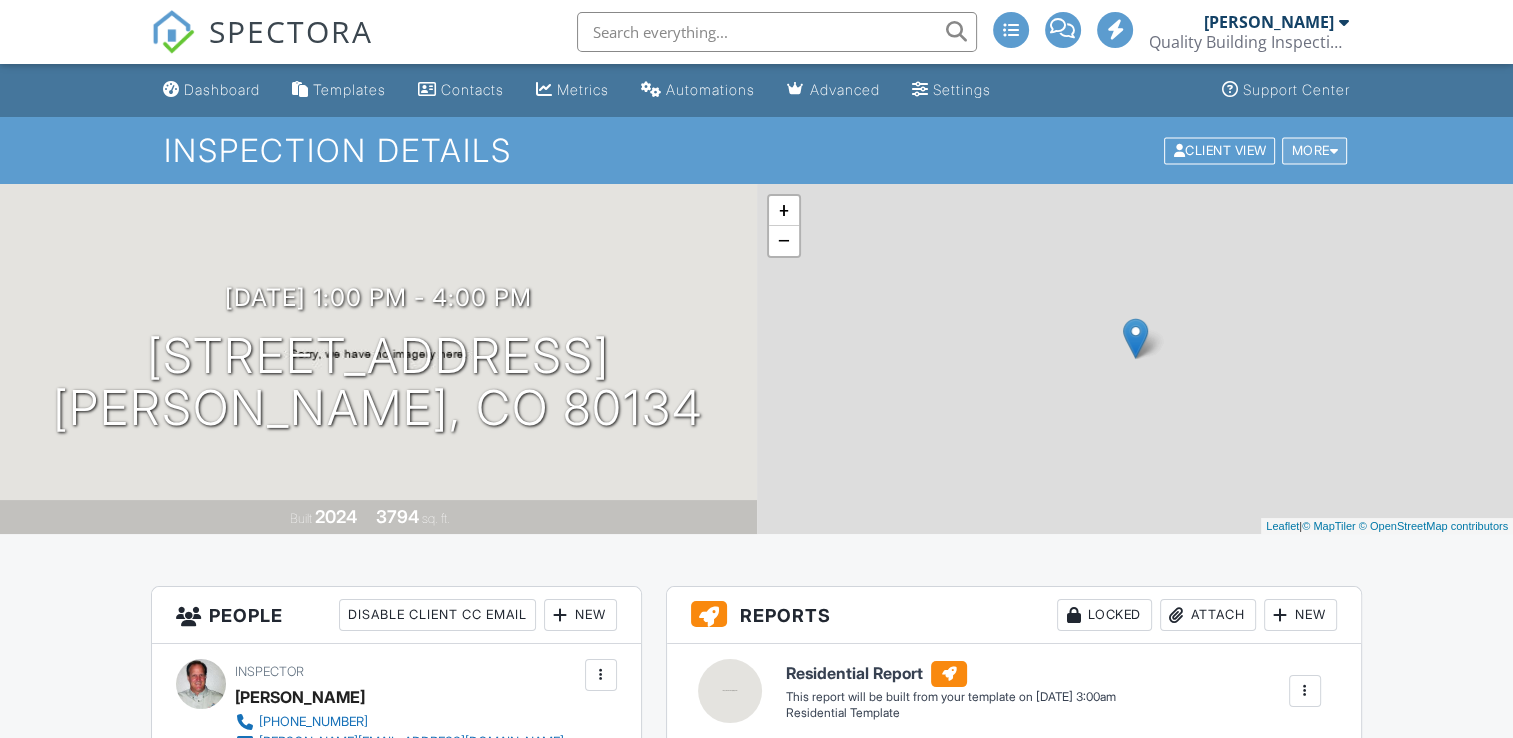 click on "More" at bounding box center [1314, 150] 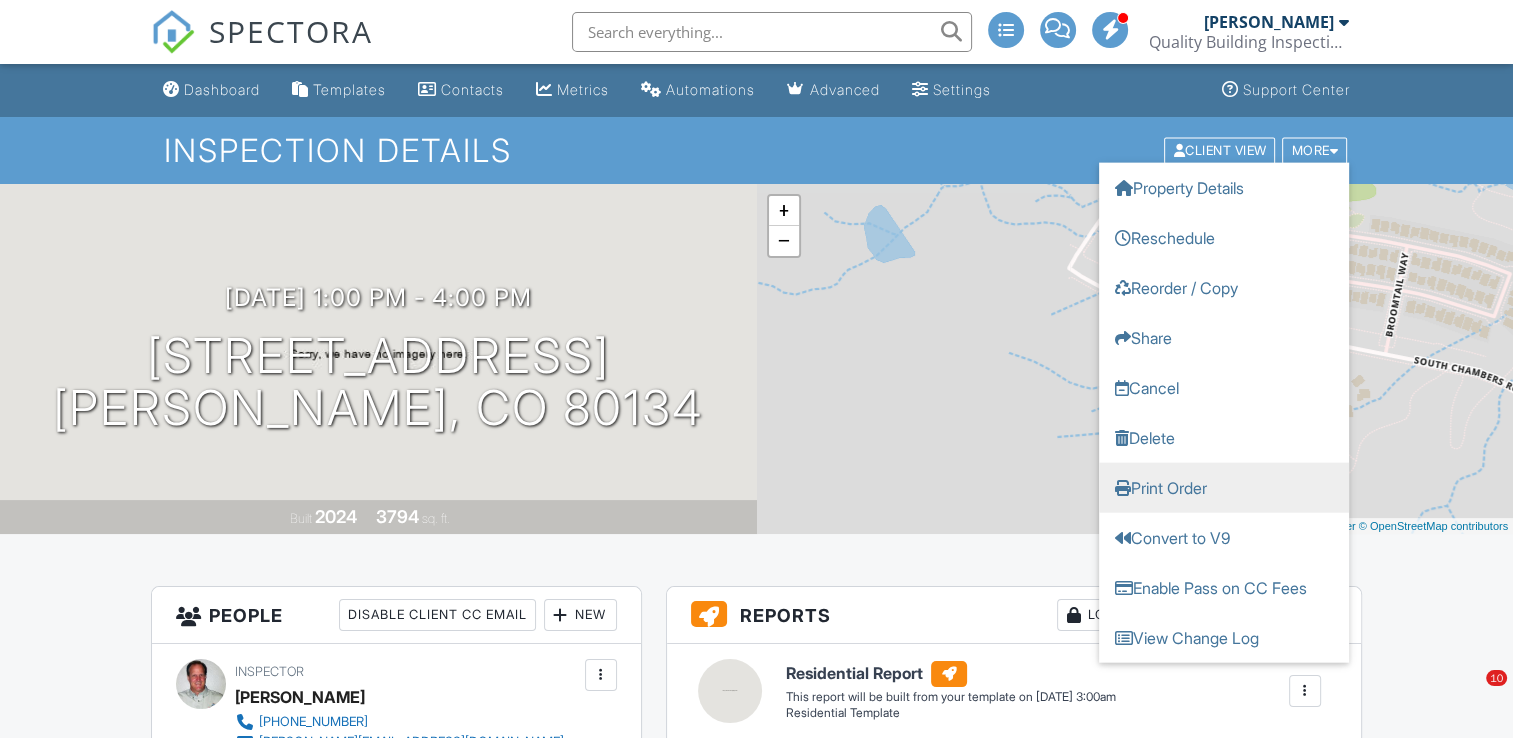click on "Print Order" at bounding box center [1224, 487] 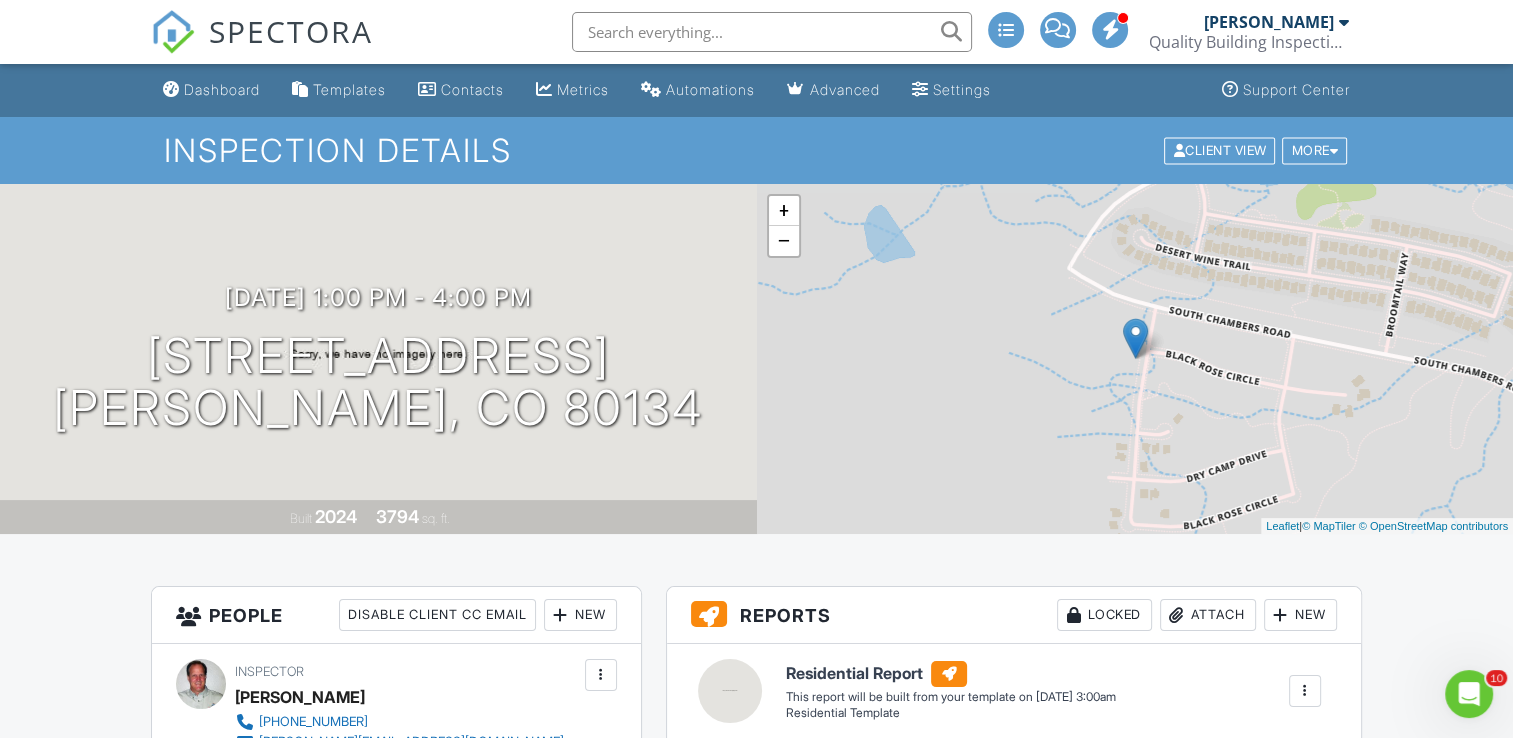 scroll, scrollTop: 0, scrollLeft: 0, axis: both 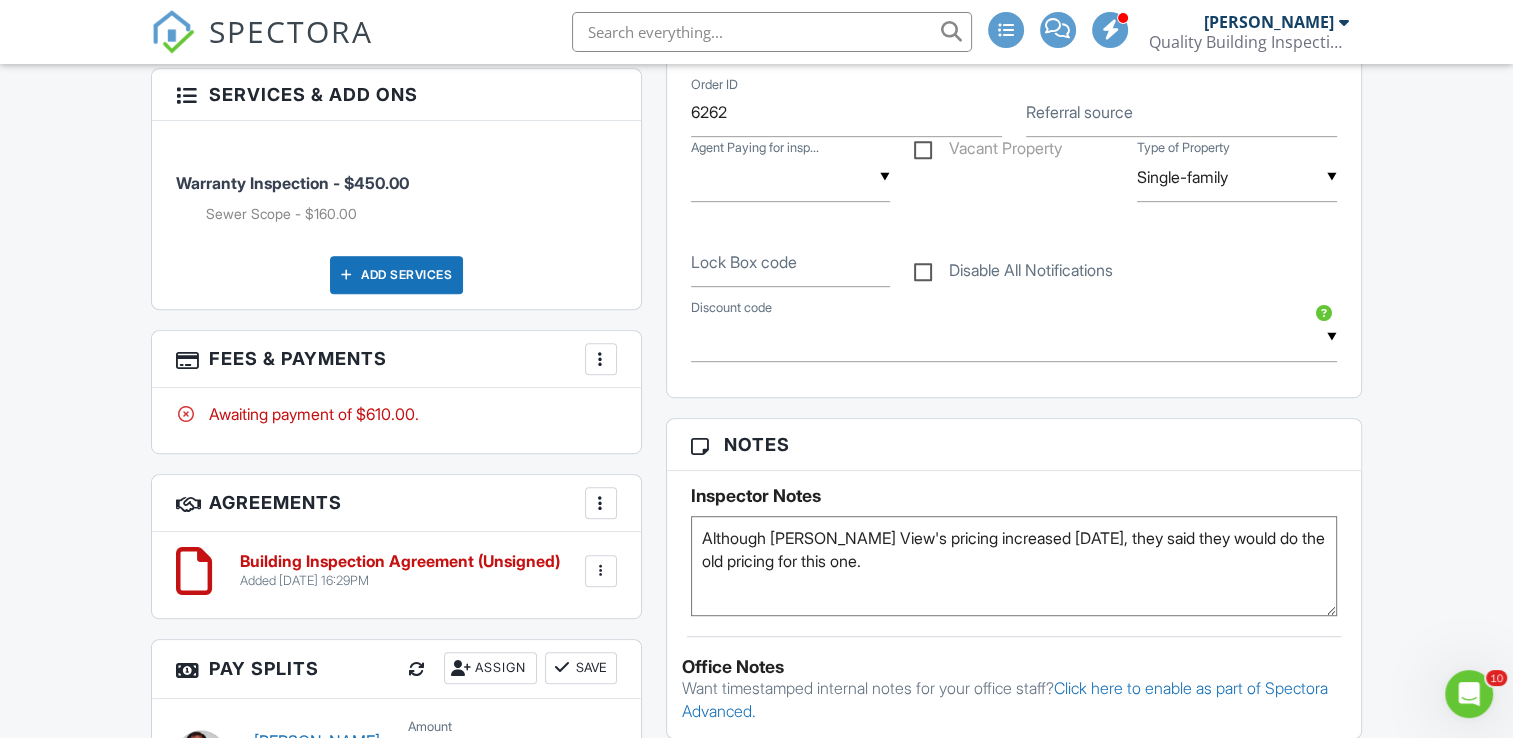 click at bounding box center (601, 359) 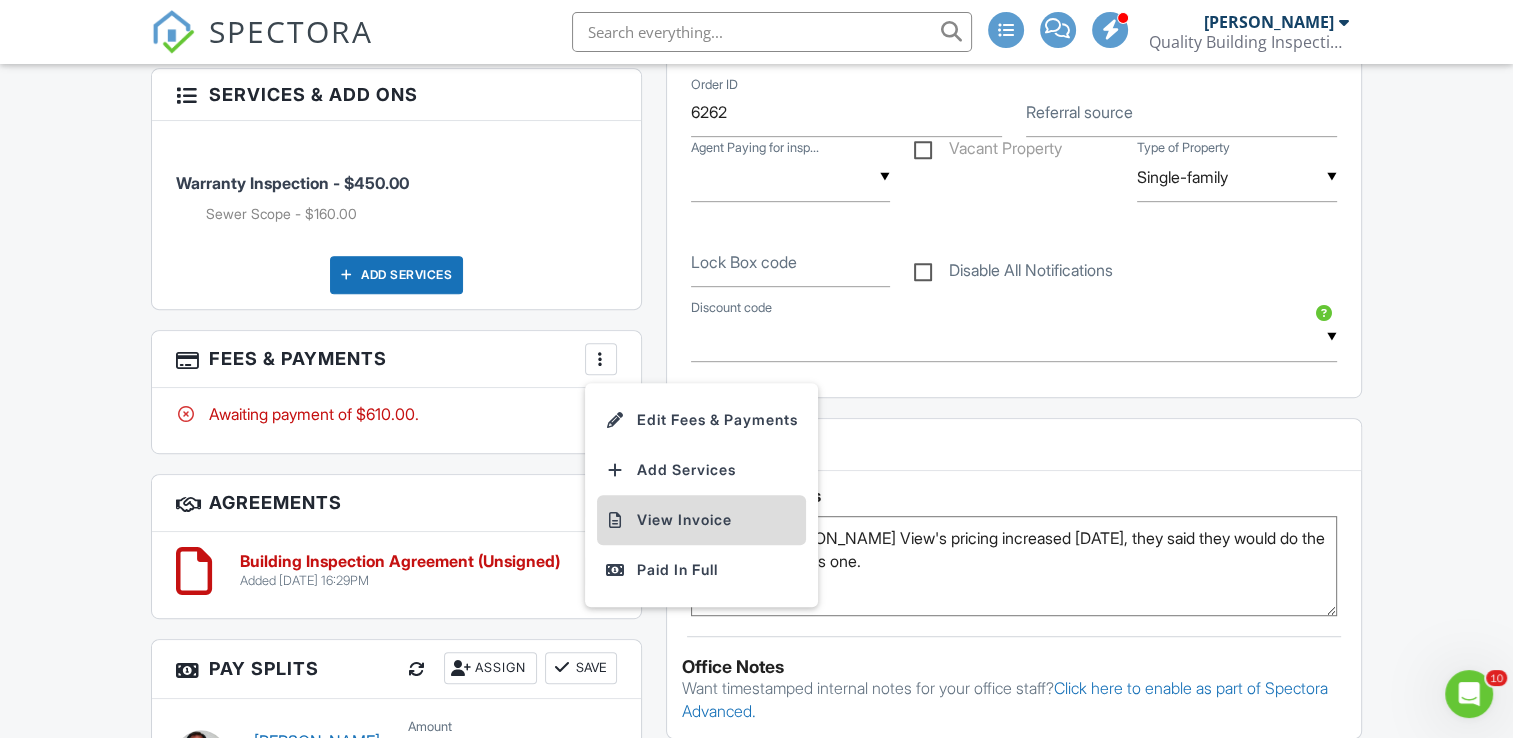 click on "View Invoice" at bounding box center [701, 520] 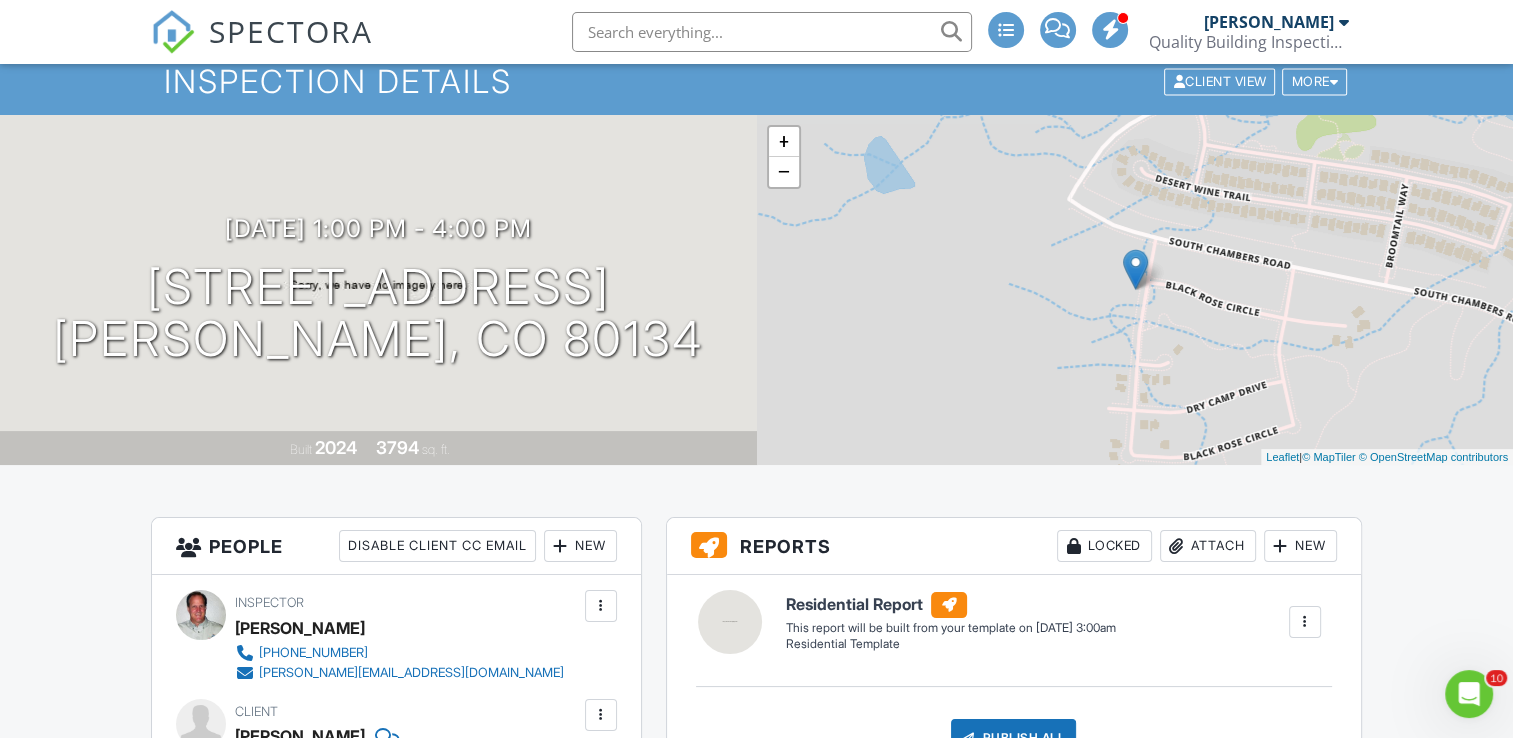 scroll, scrollTop: 0, scrollLeft: 0, axis: both 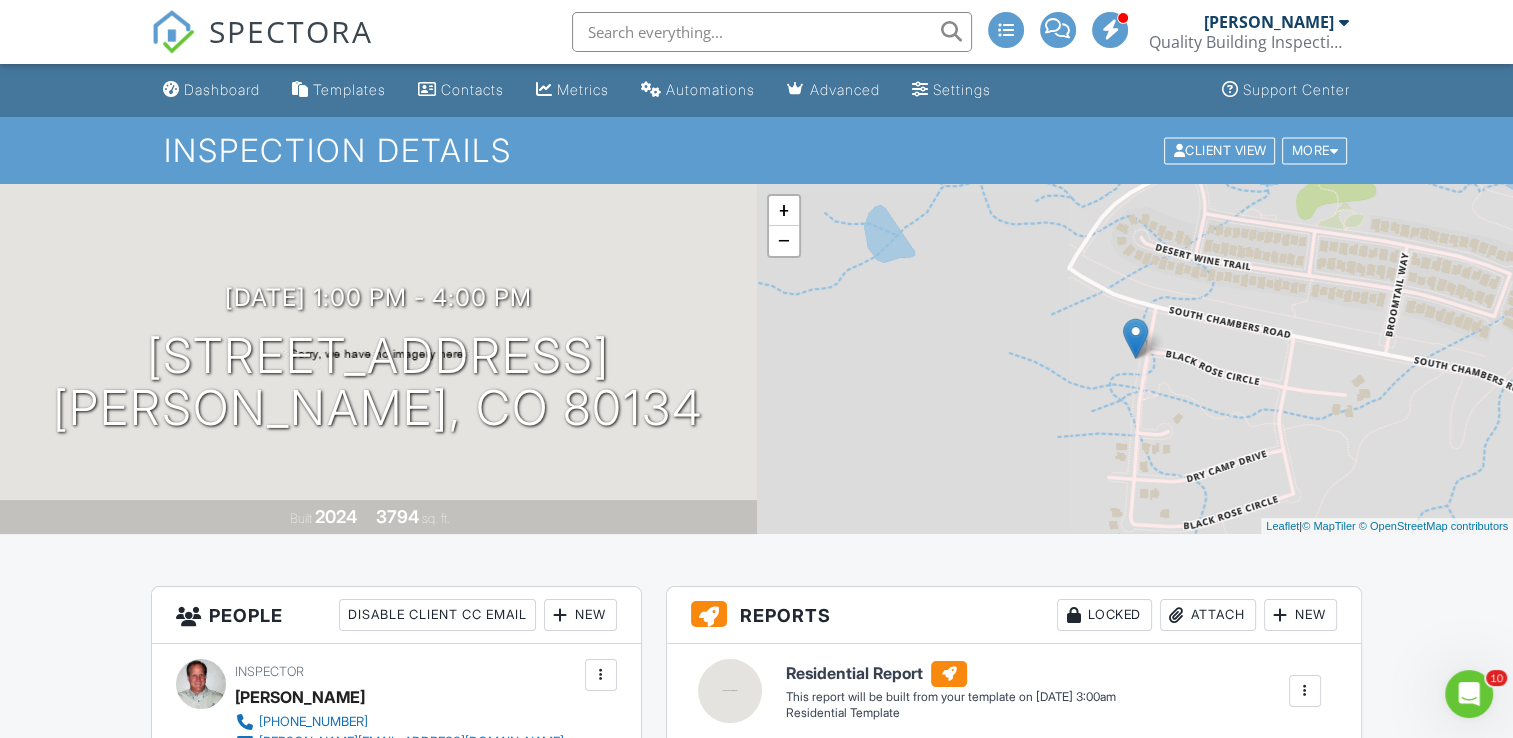 click on "Dashboard" at bounding box center (222, 89) 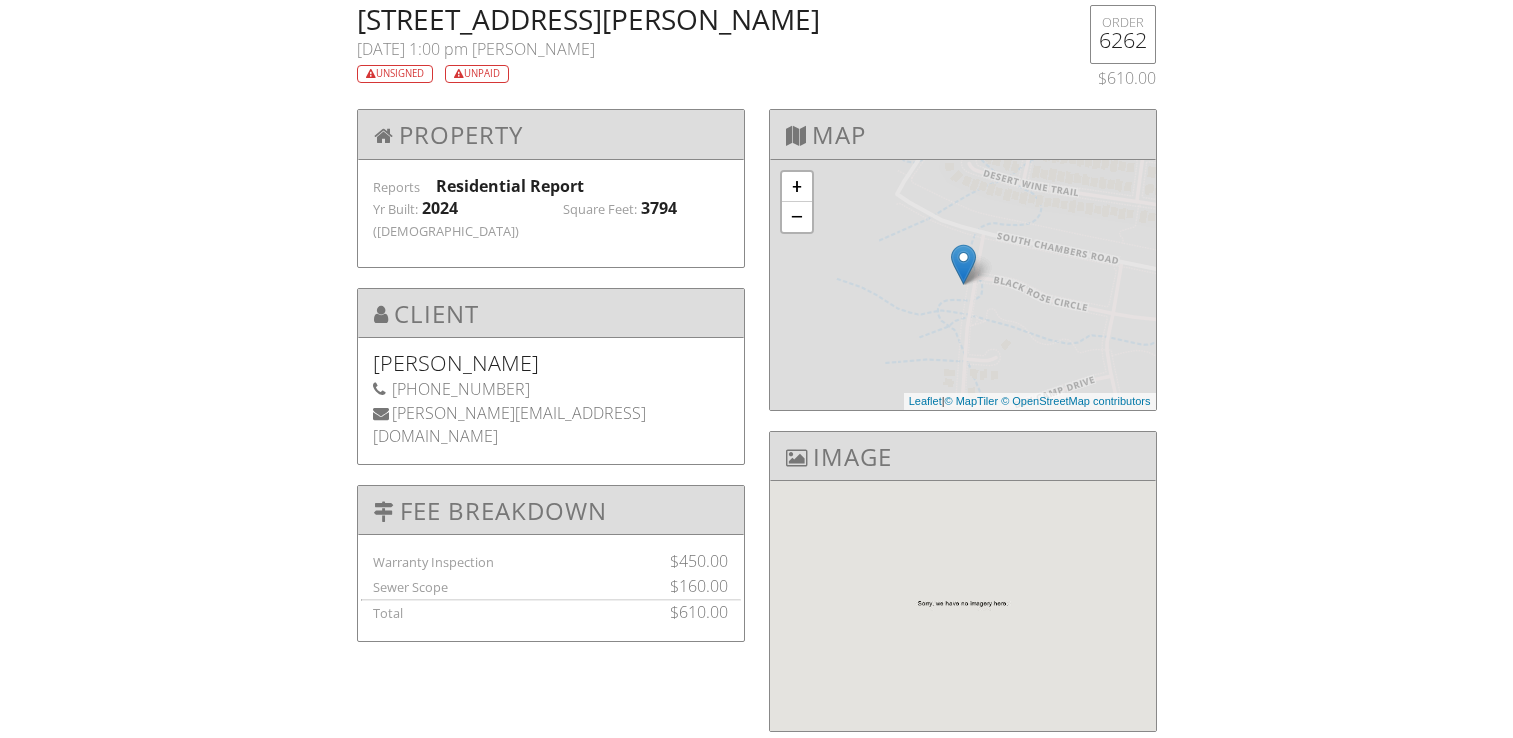 scroll, scrollTop: 0, scrollLeft: 0, axis: both 